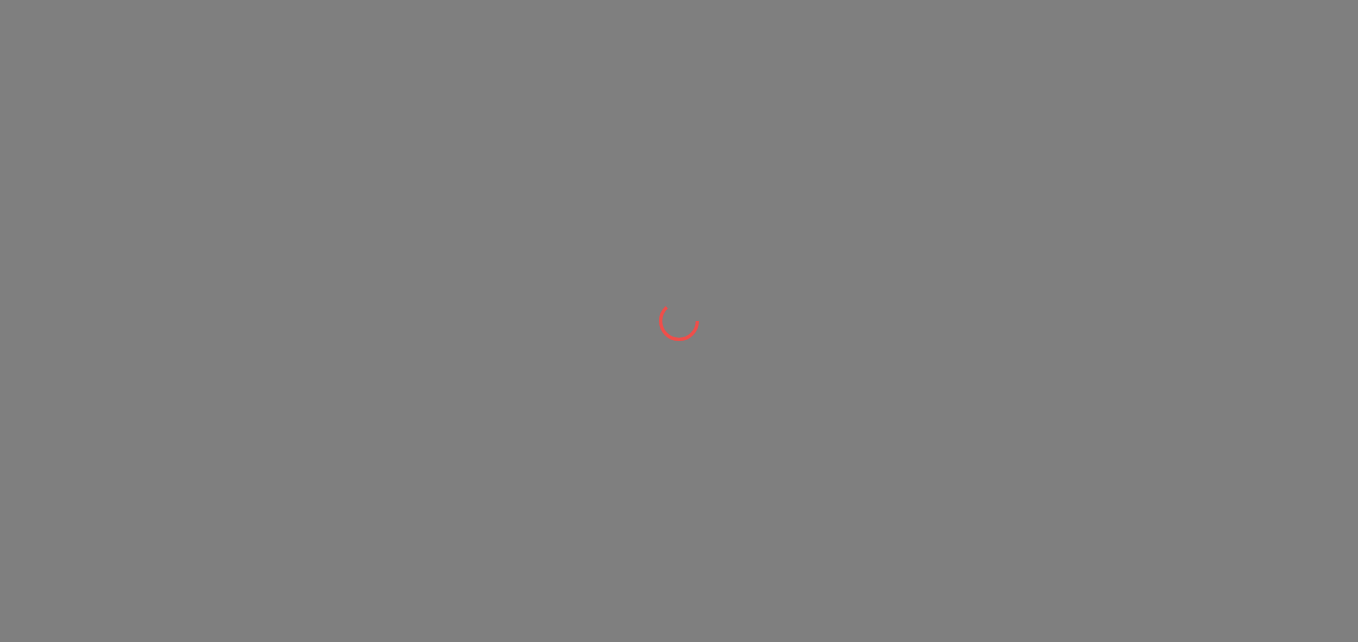 scroll, scrollTop: 0, scrollLeft: 0, axis: both 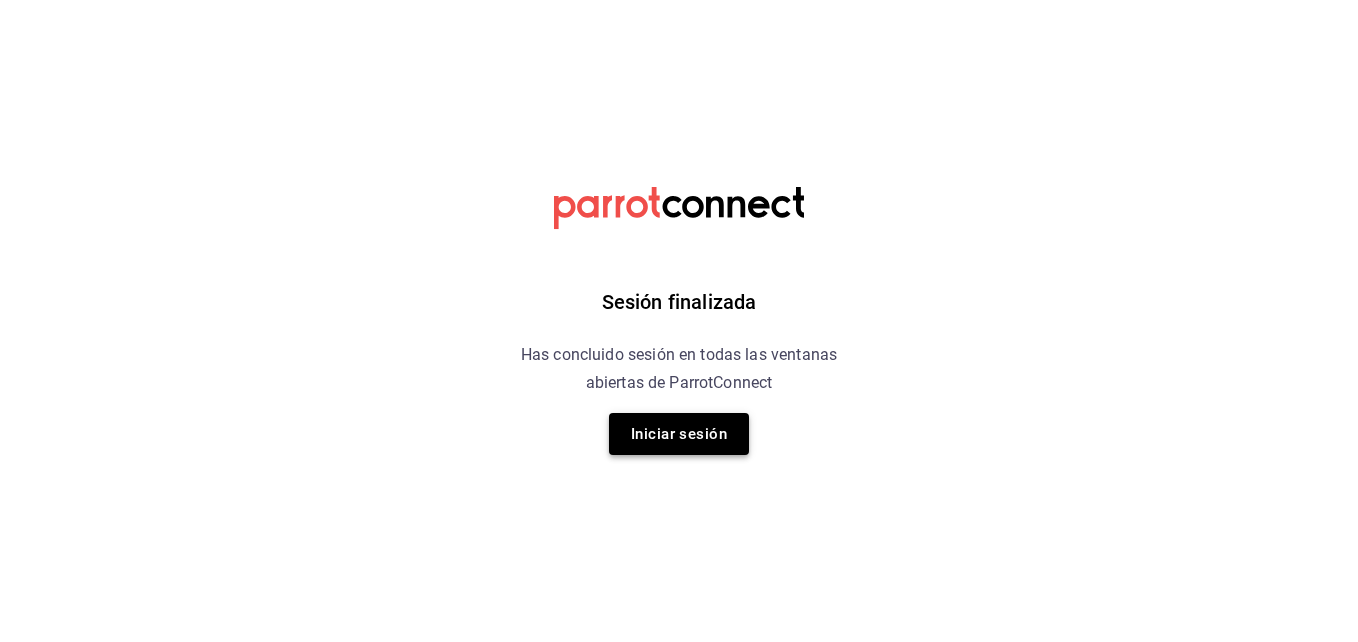 click on "Iniciar sesión" at bounding box center (679, 434) 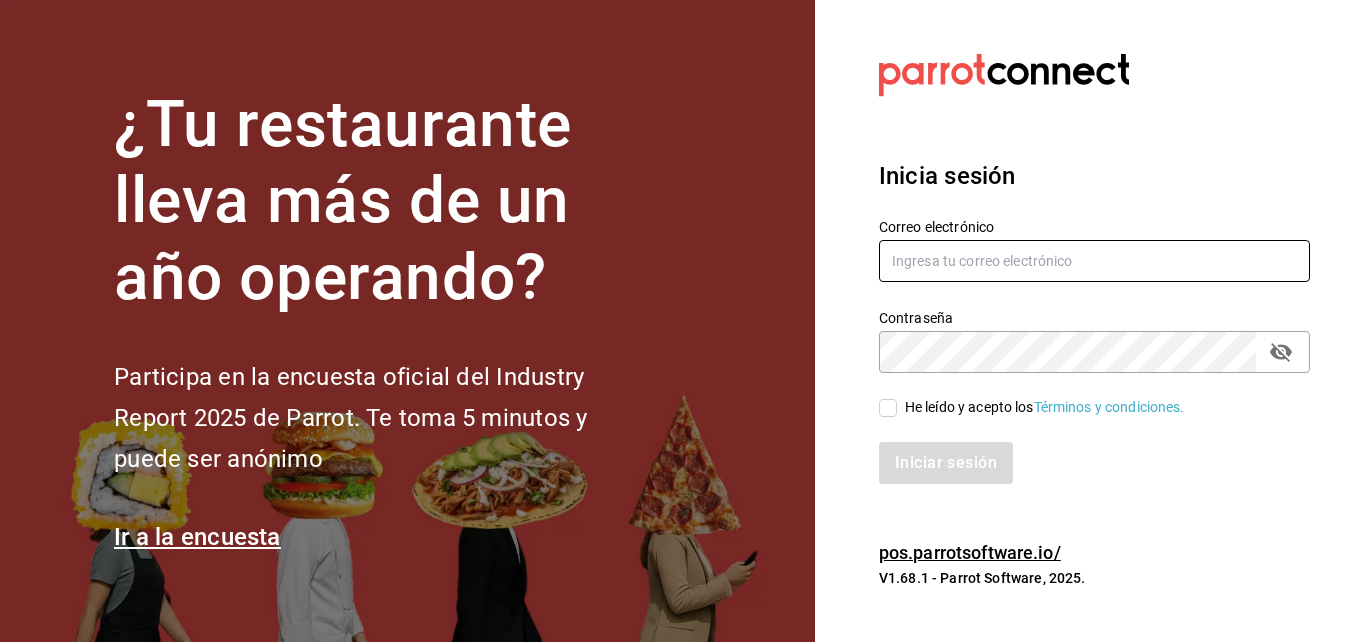 type on "[USERNAME]@[DOMAIN].com" 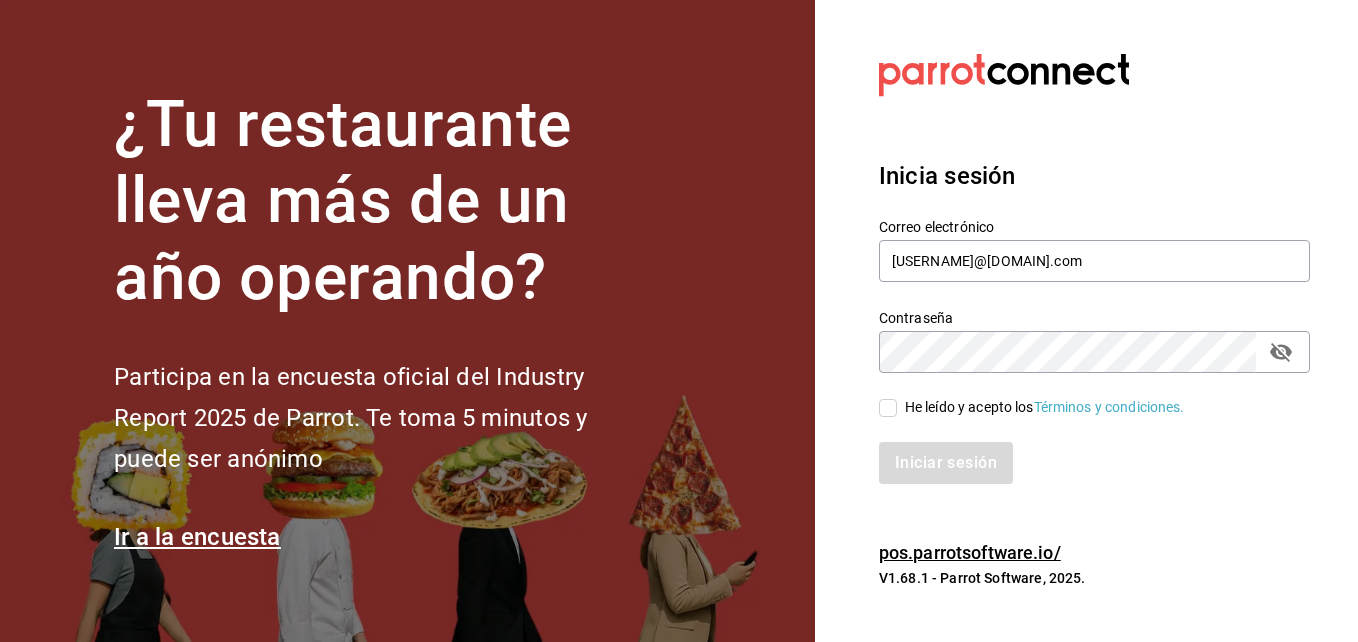 click on "Iniciar sesión" at bounding box center [1082, 451] 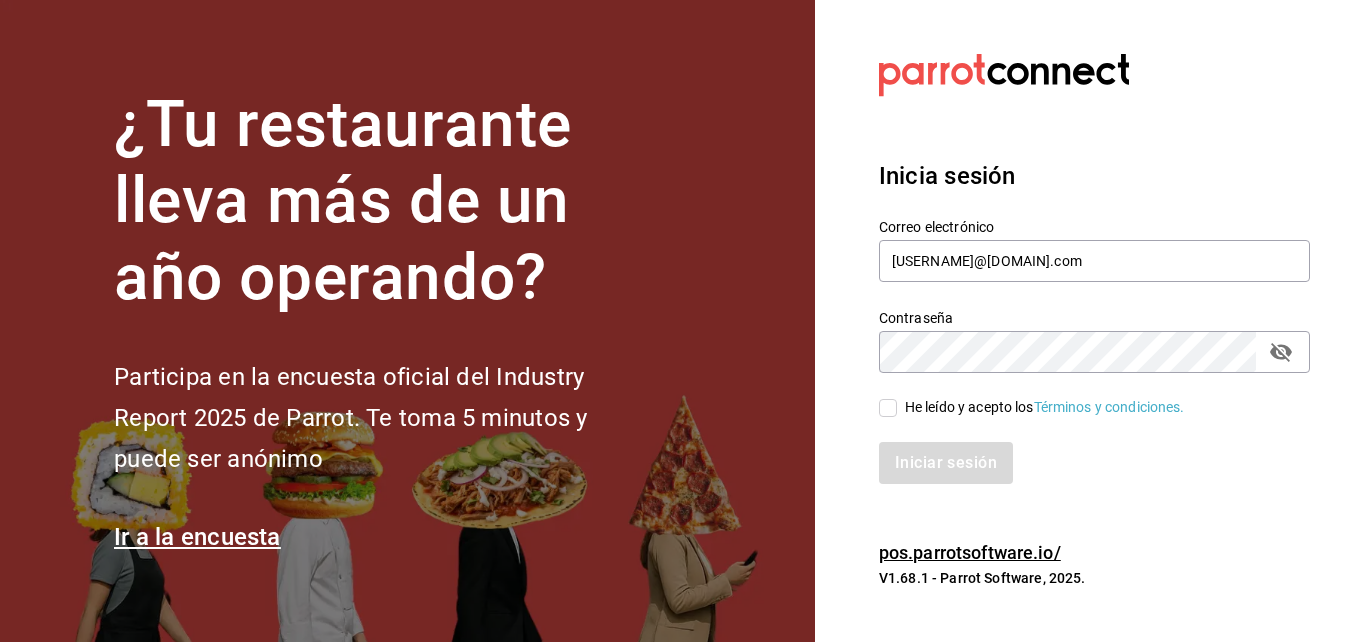 checkbox on "true" 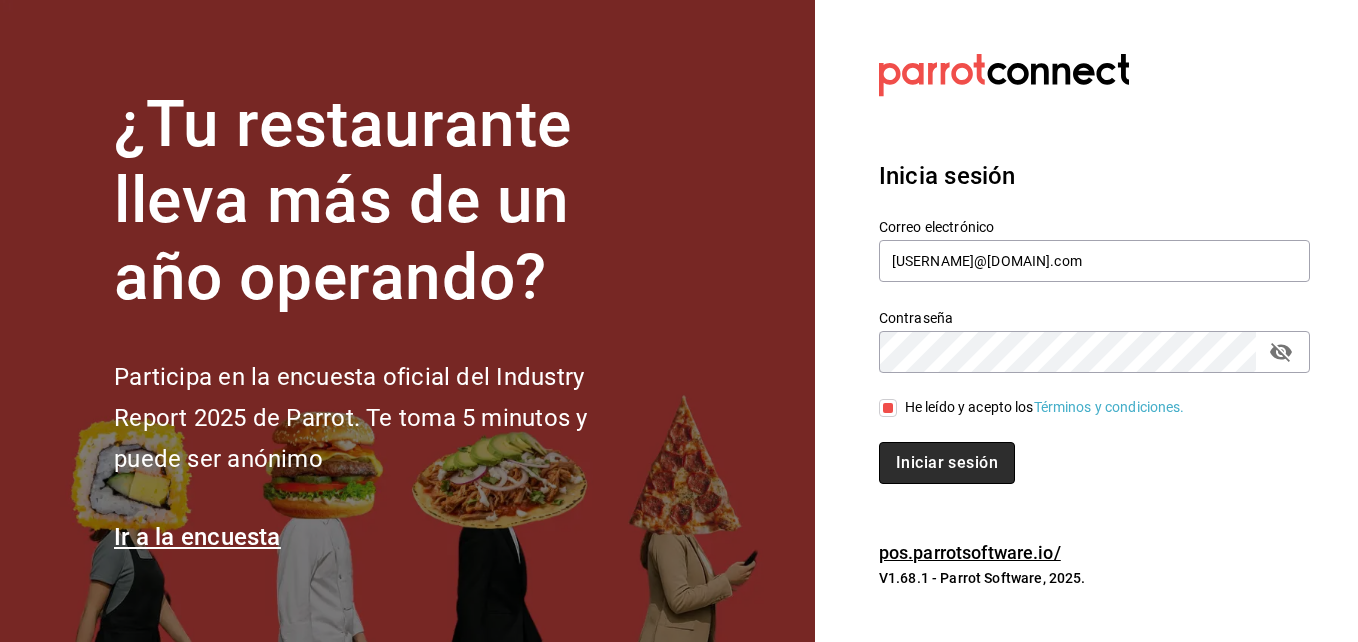 click on "Iniciar sesión" at bounding box center (947, 463) 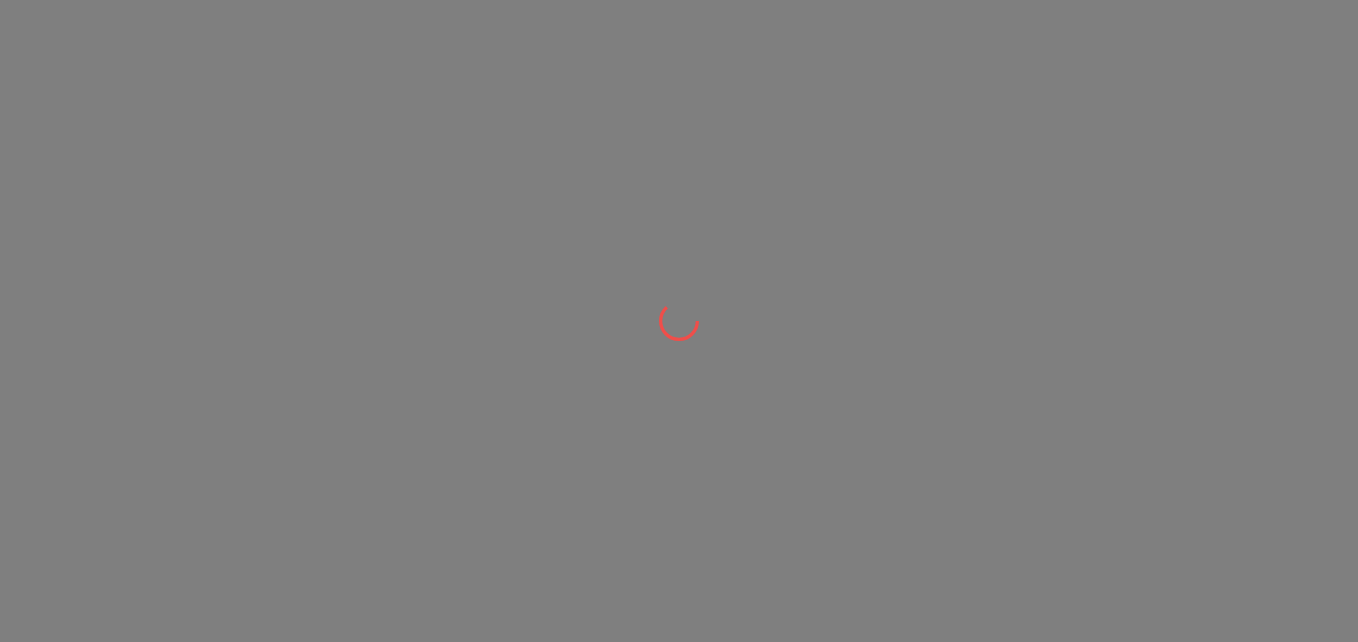 scroll, scrollTop: 0, scrollLeft: 0, axis: both 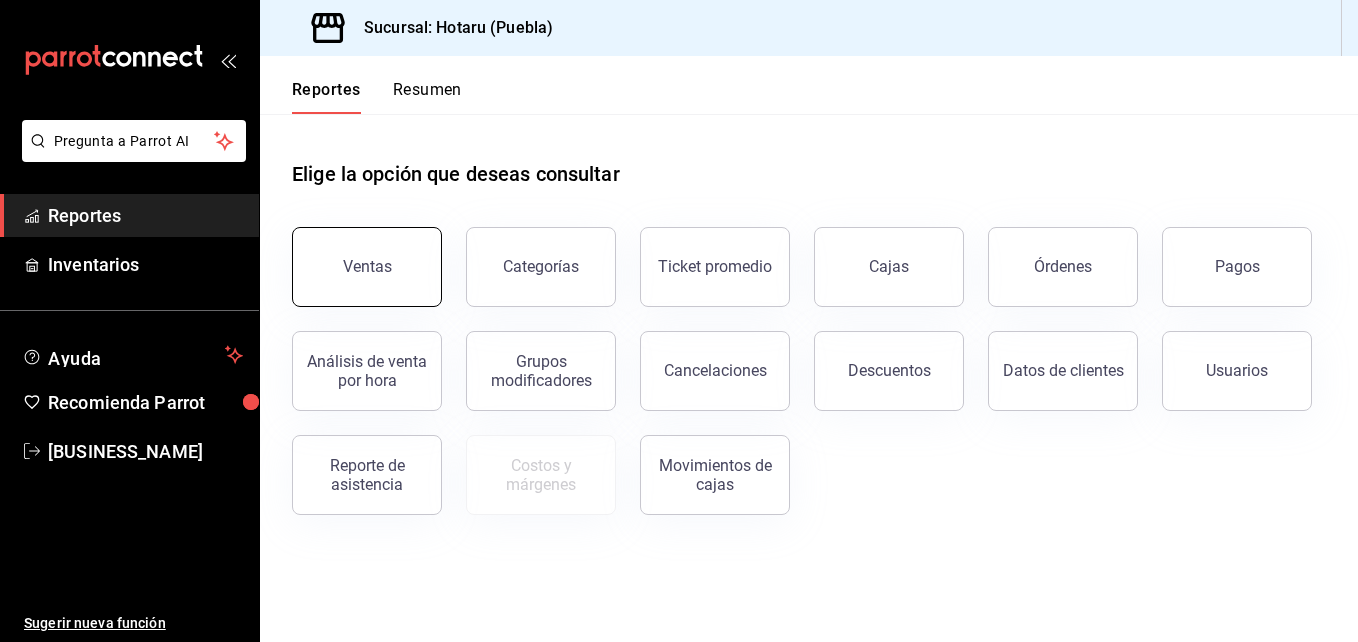 click on "Ventas" at bounding box center [367, 267] 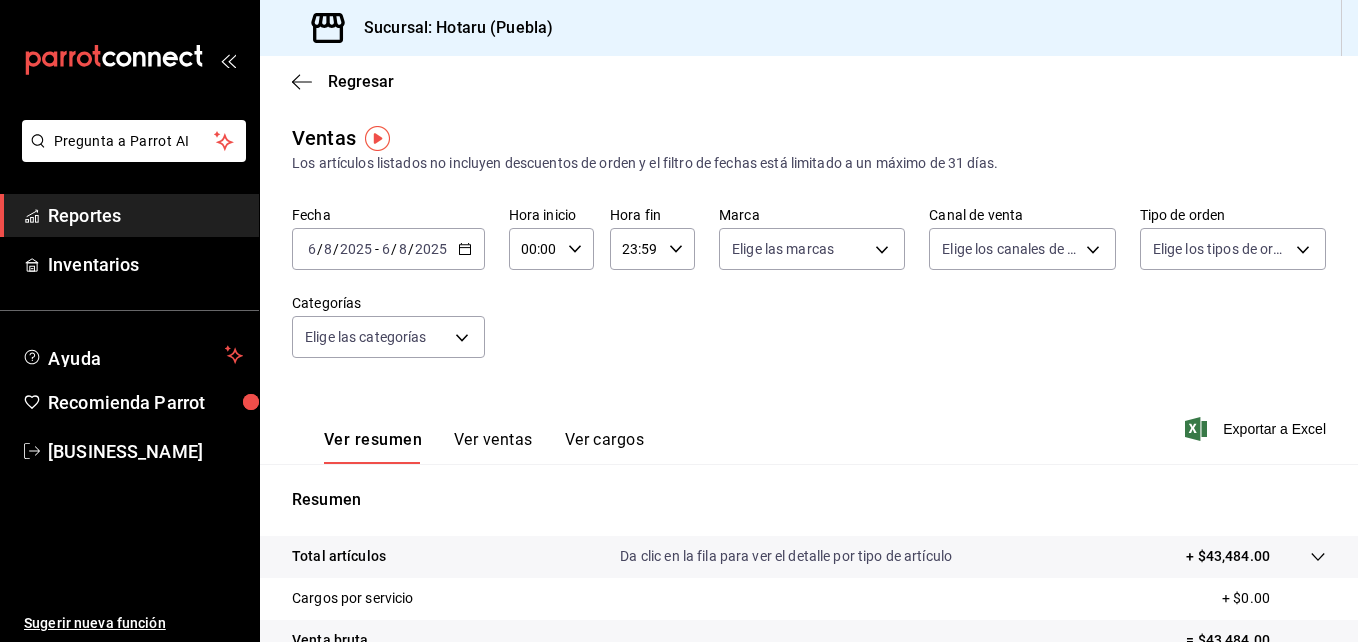 click on "Regresar" at bounding box center [809, 81] 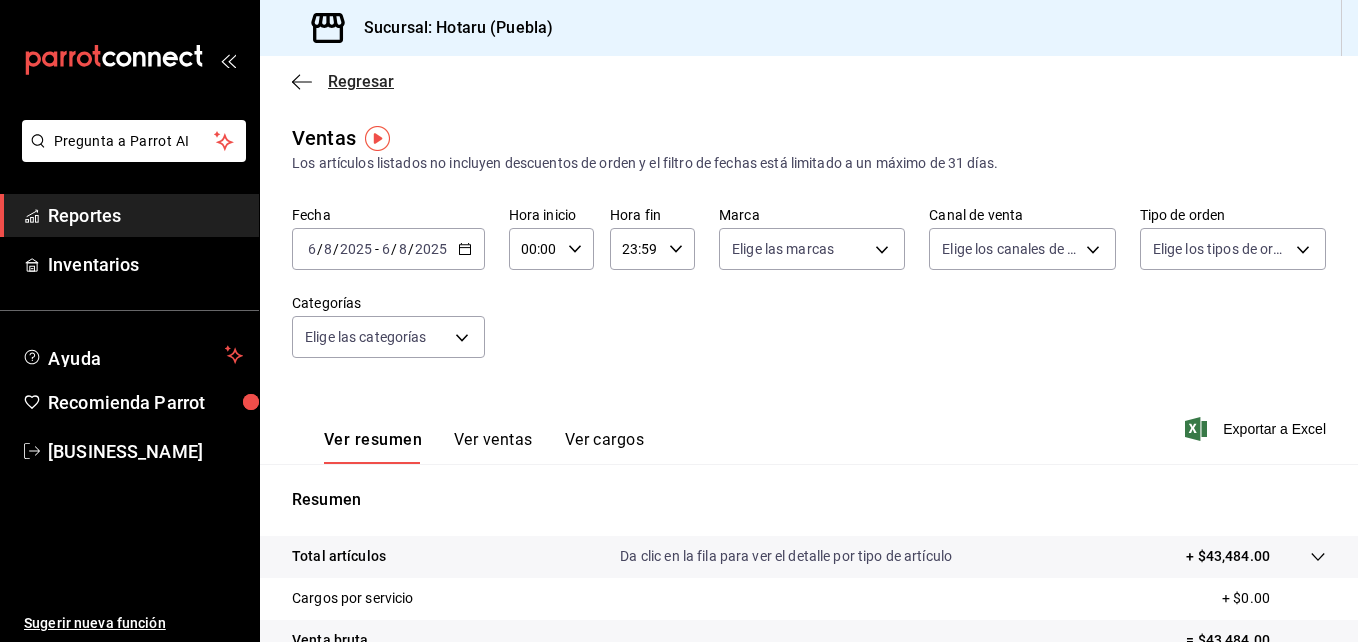 click 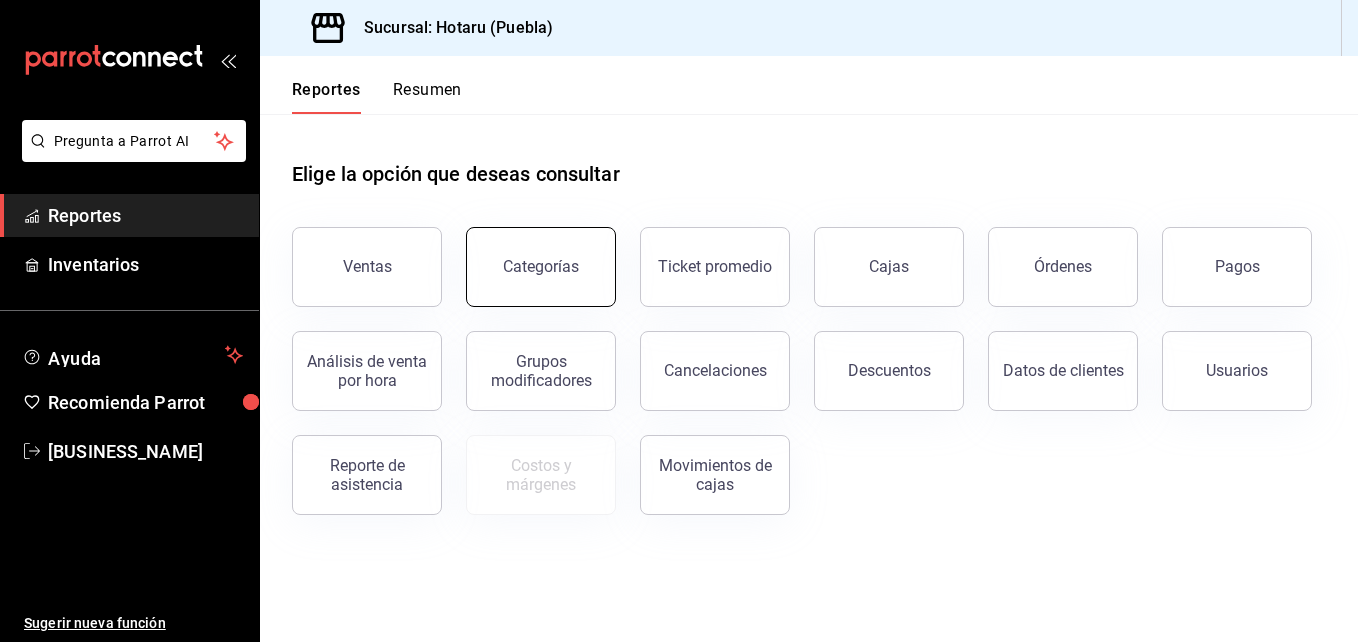 click on "Categorías" at bounding box center [541, 267] 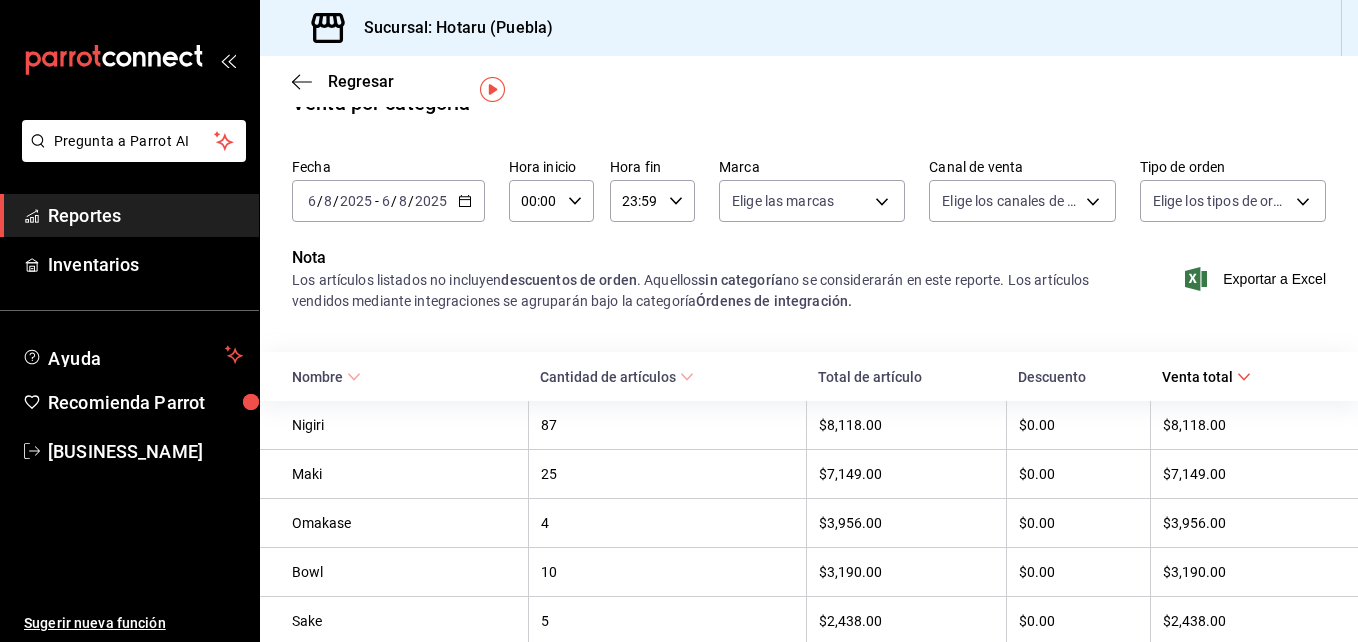 scroll, scrollTop: 0, scrollLeft: 0, axis: both 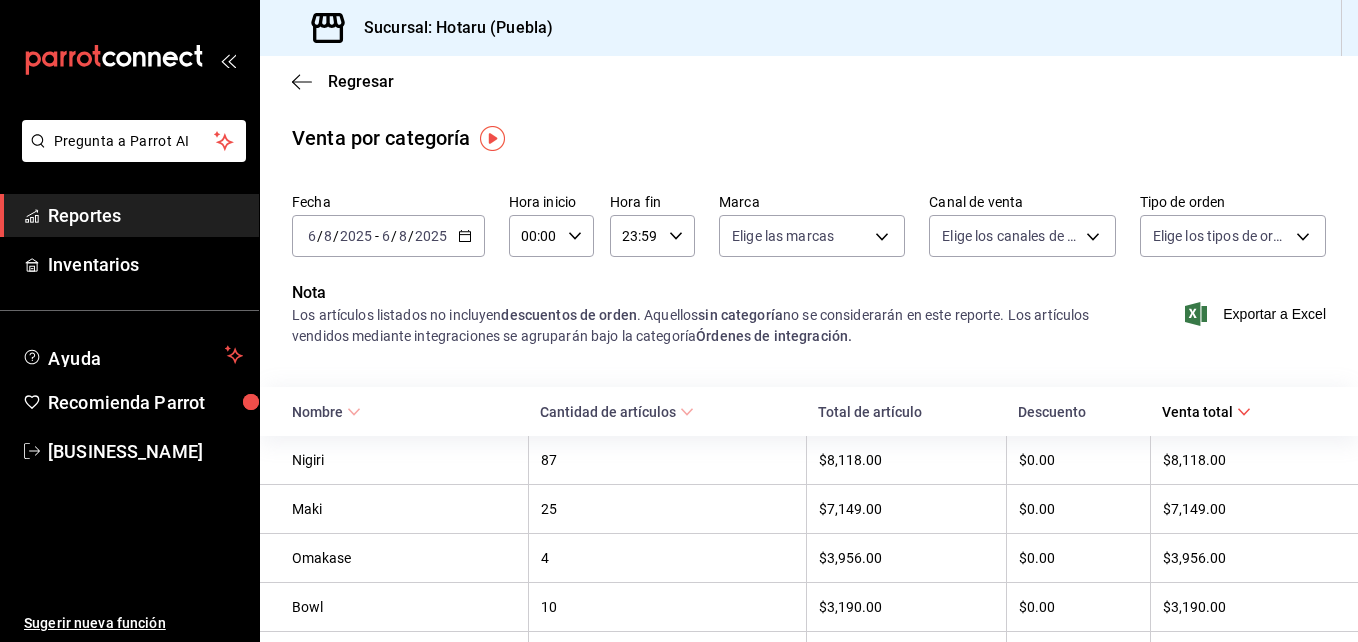 click on "Regresar" at bounding box center [809, 81] 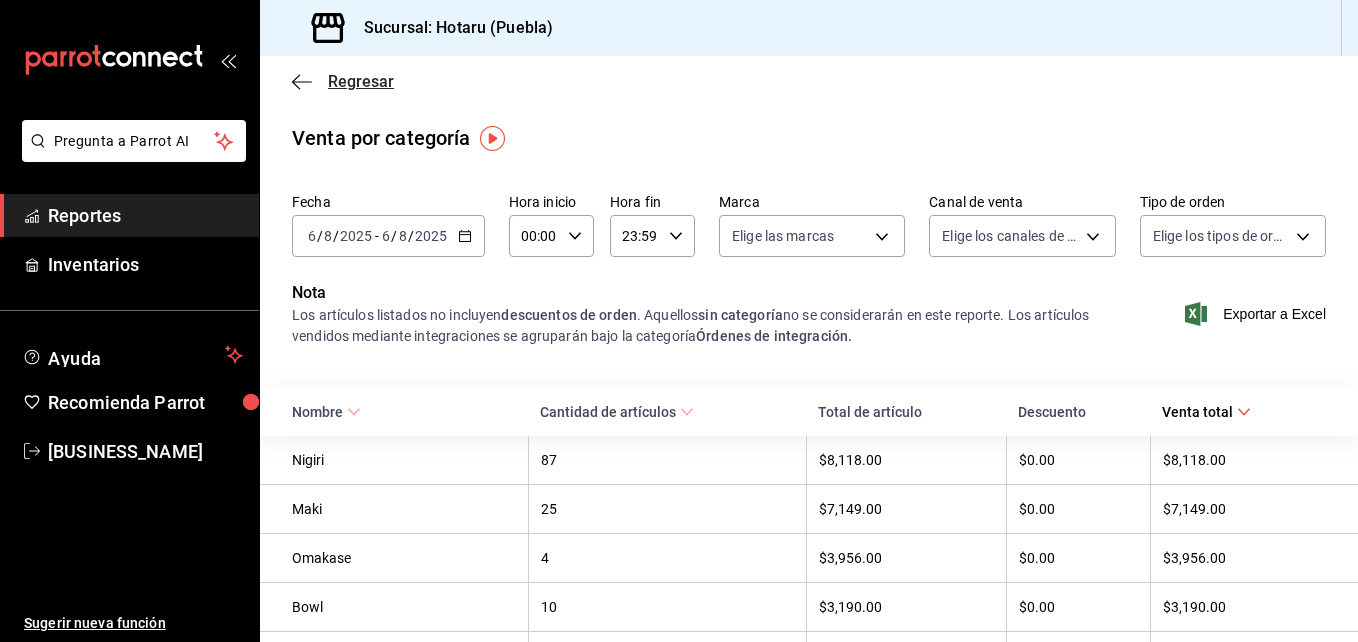 click 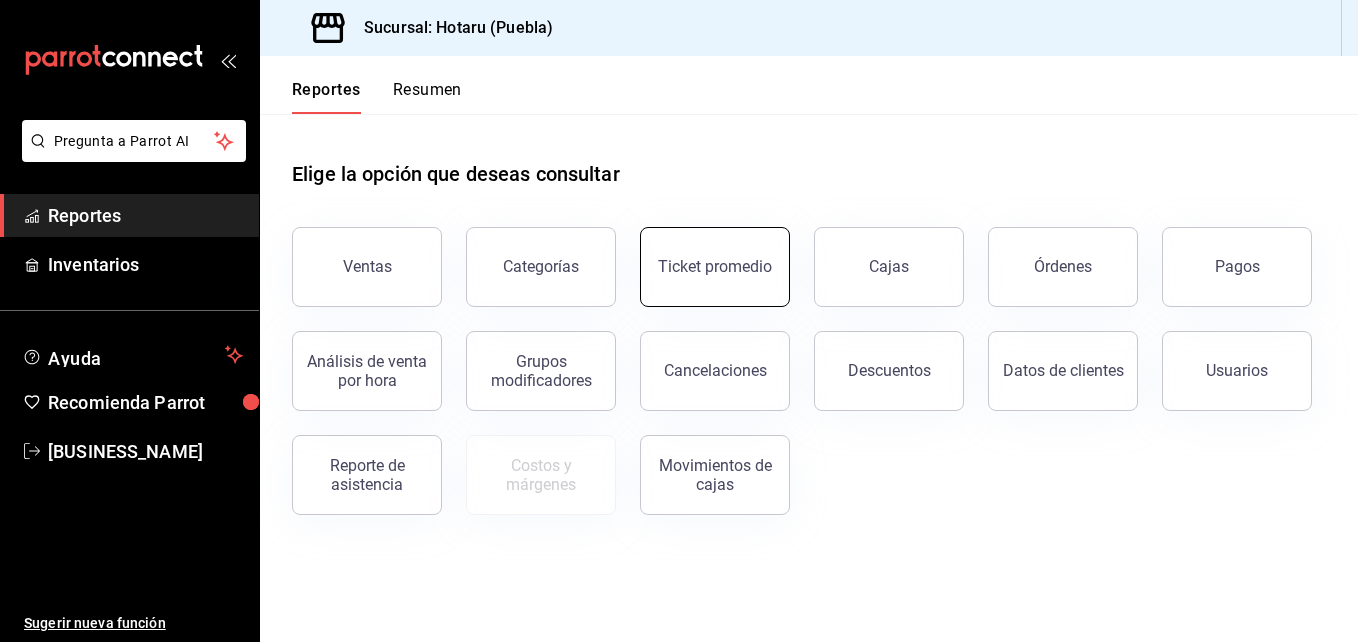 click on "Ticket promedio" at bounding box center [715, 266] 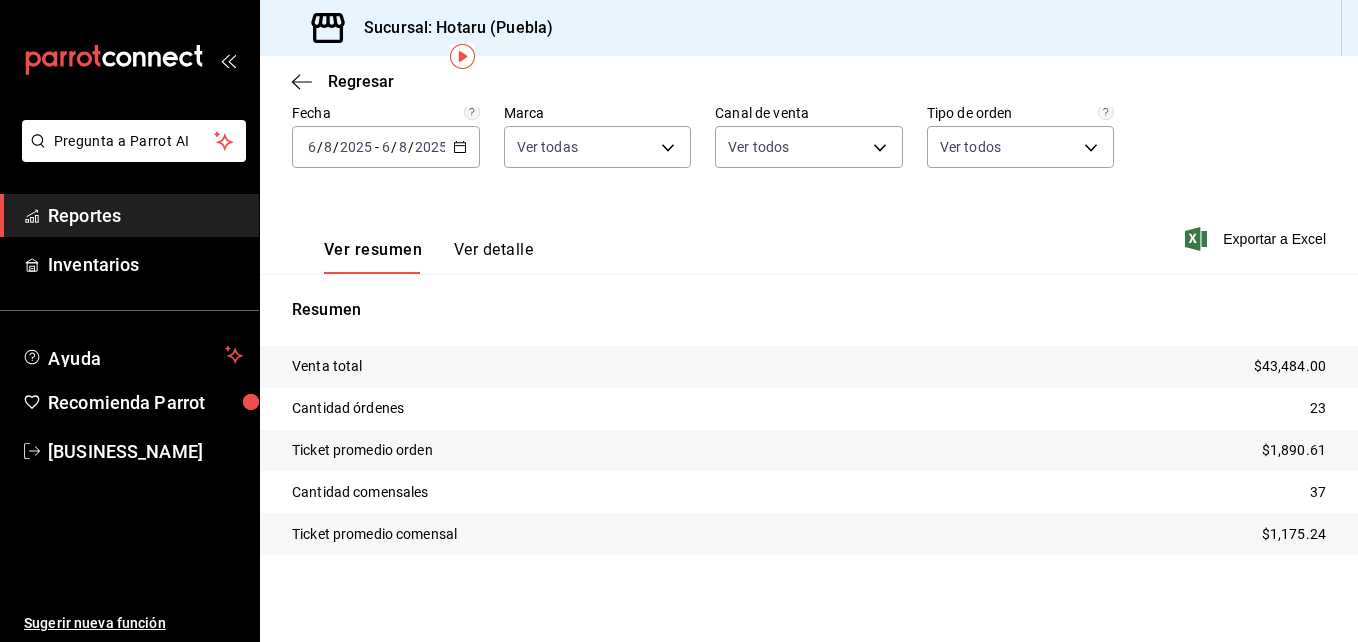 scroll, scrollTop: 82, scrollLeft: 0, axis: vertical 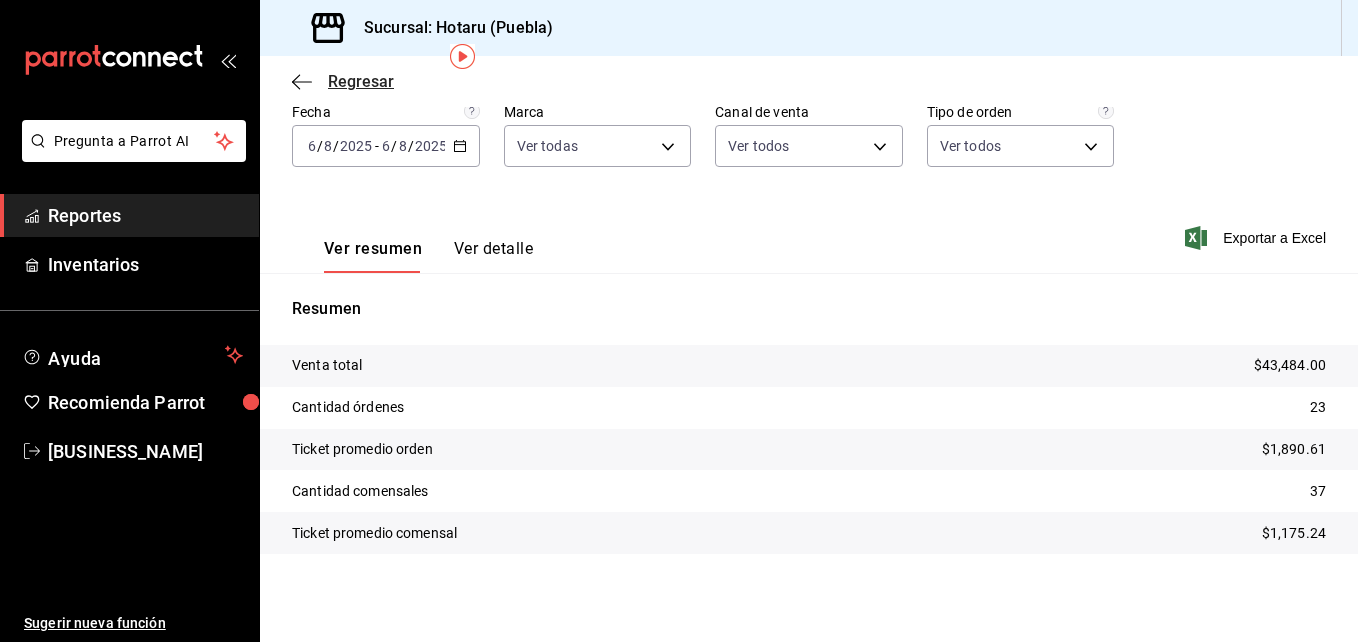 click on "Regresar" at bounding box center [343, 81] 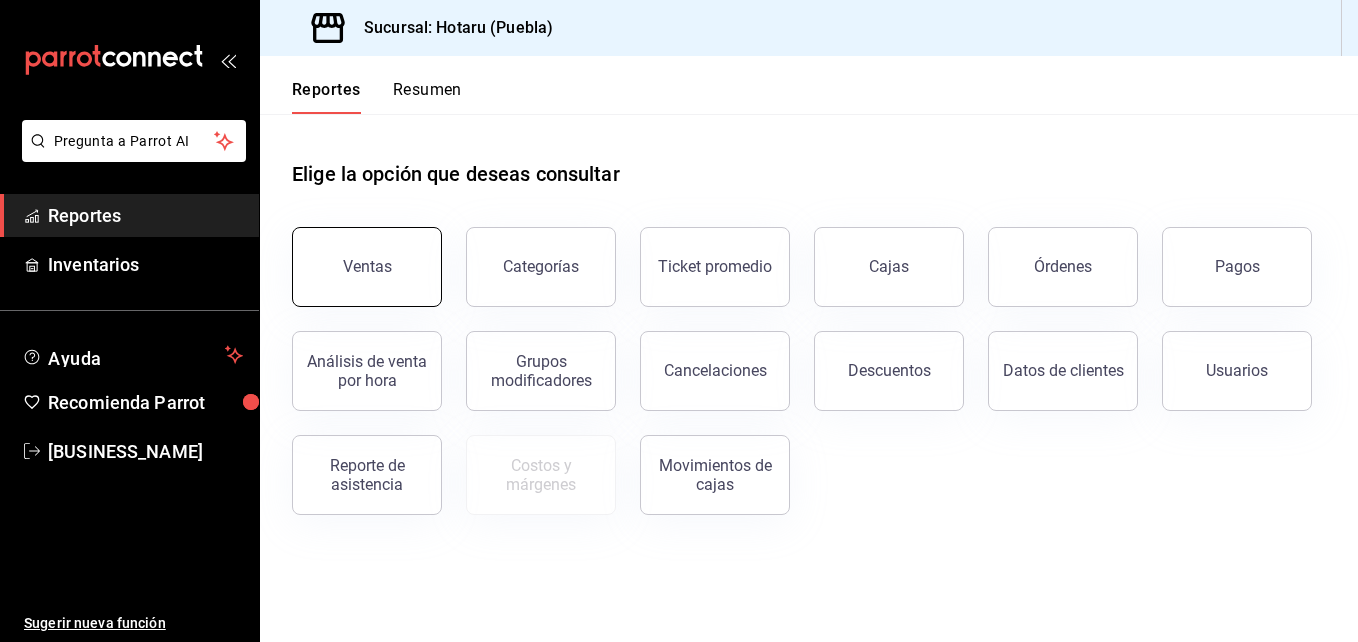click on "Ventas" at bounding box center [367, 267] 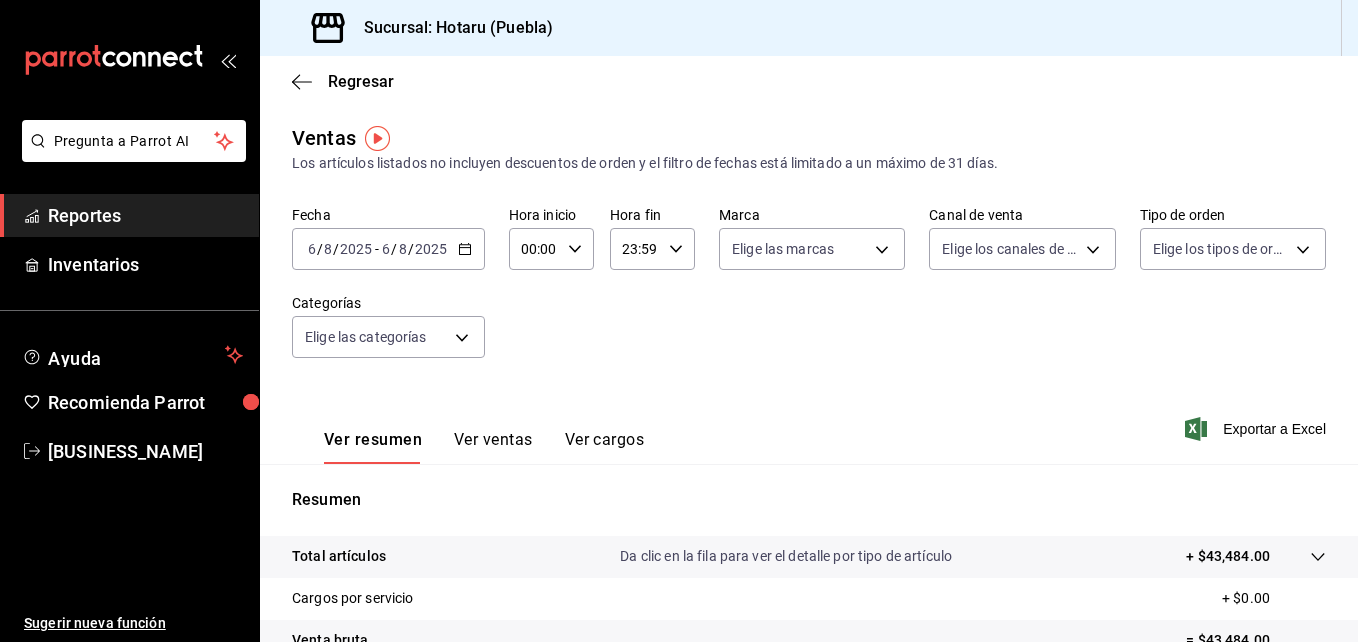 click 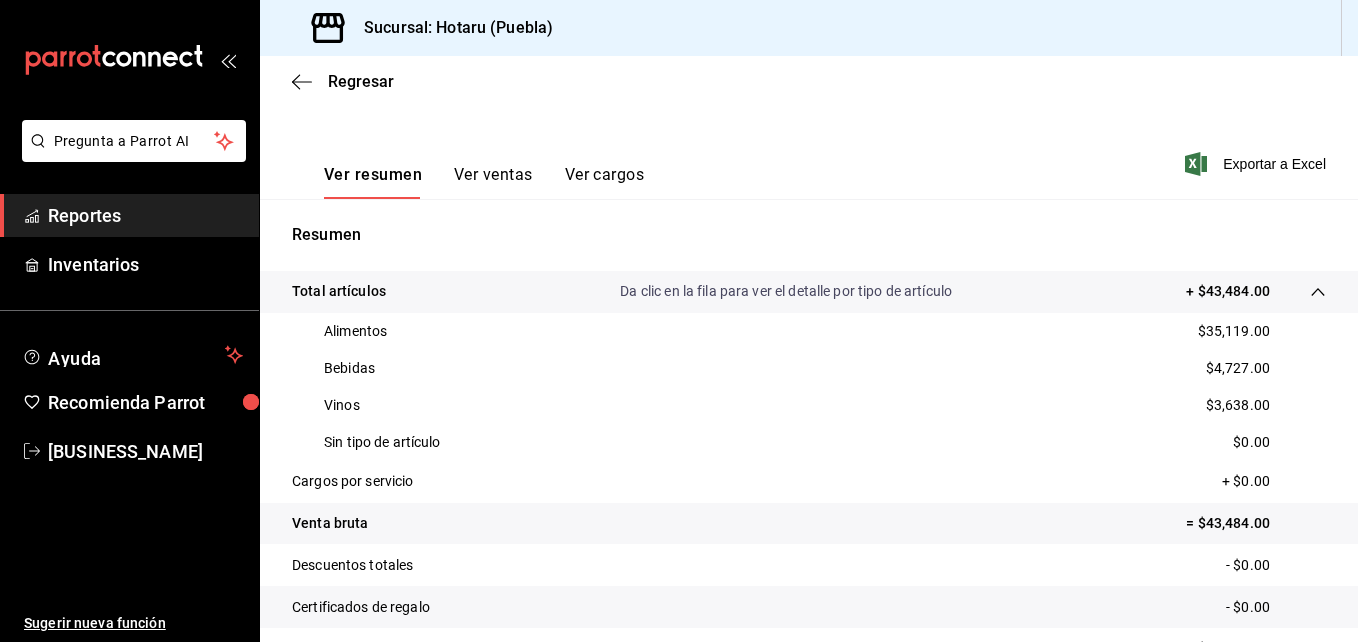 scroll, scrollTop: 300, scrollLeft: 0, axis: vertical 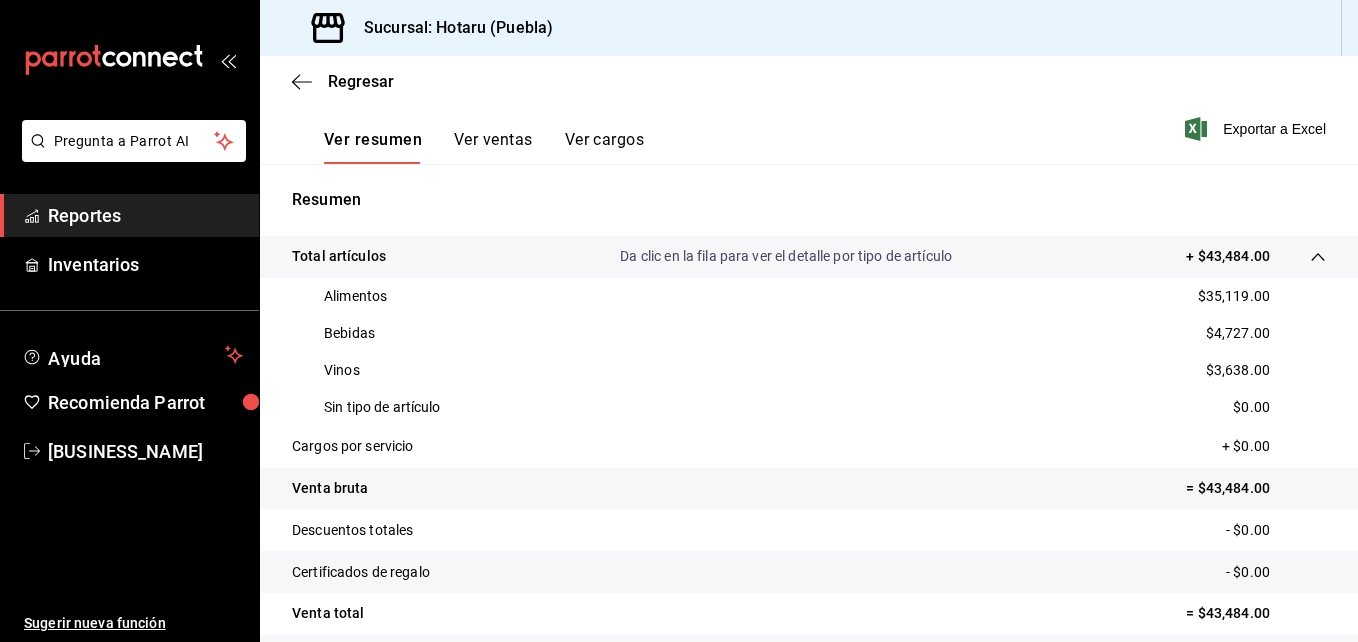 click on "Certificados de regalo - $0.00" at bounding box center [809, 572] 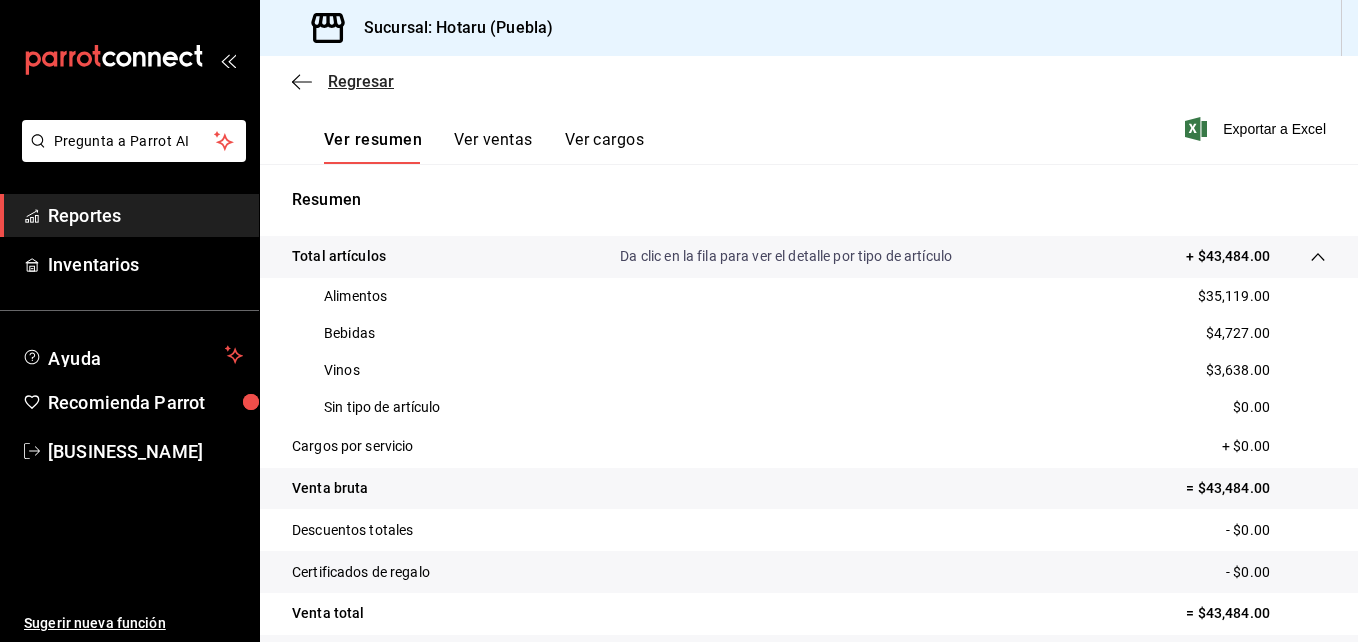 click 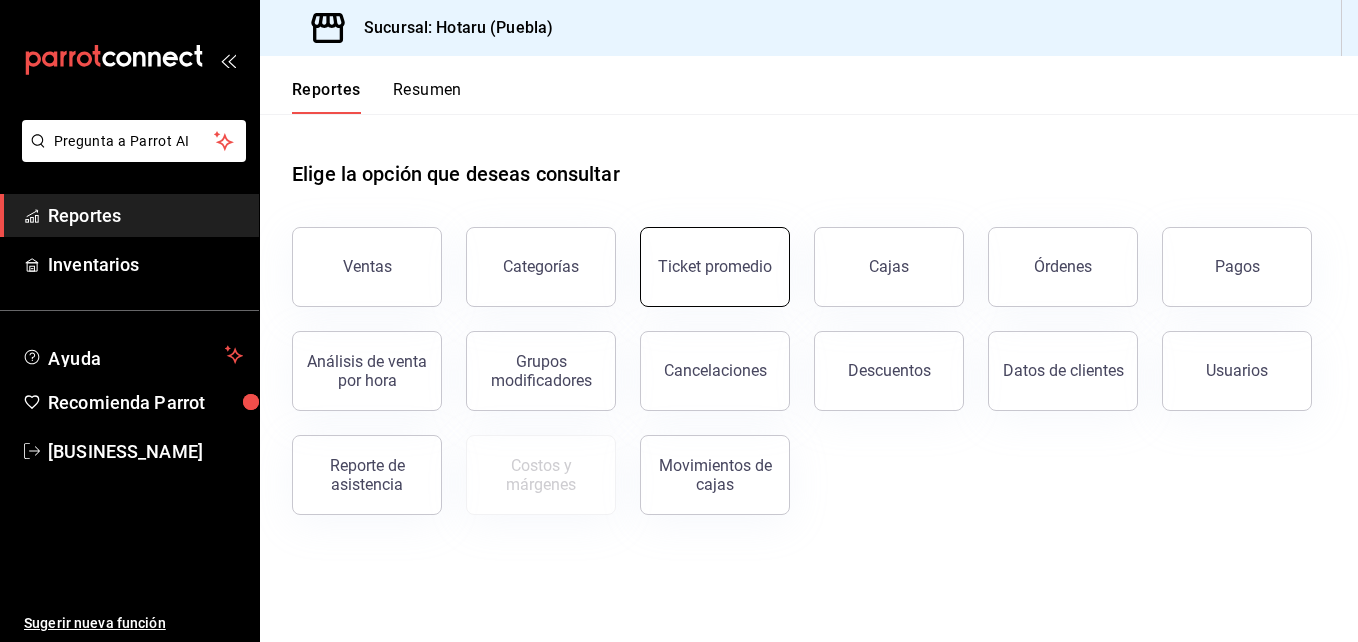 click on "Ticket promedio" at bounding box center (715, 267) 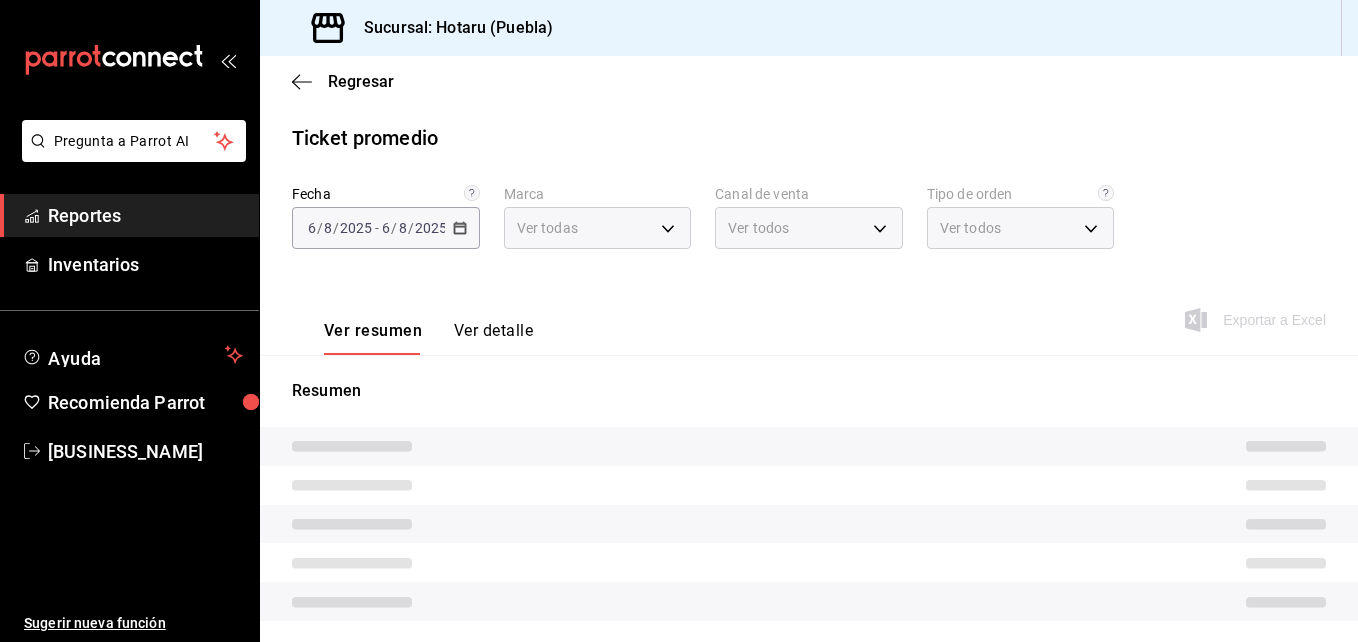 type on "28f2b94b-43d9-4456-ab58-be91b69769b2,f751b40b-1592-4fe9-b0c9-b3cde2f2f566" 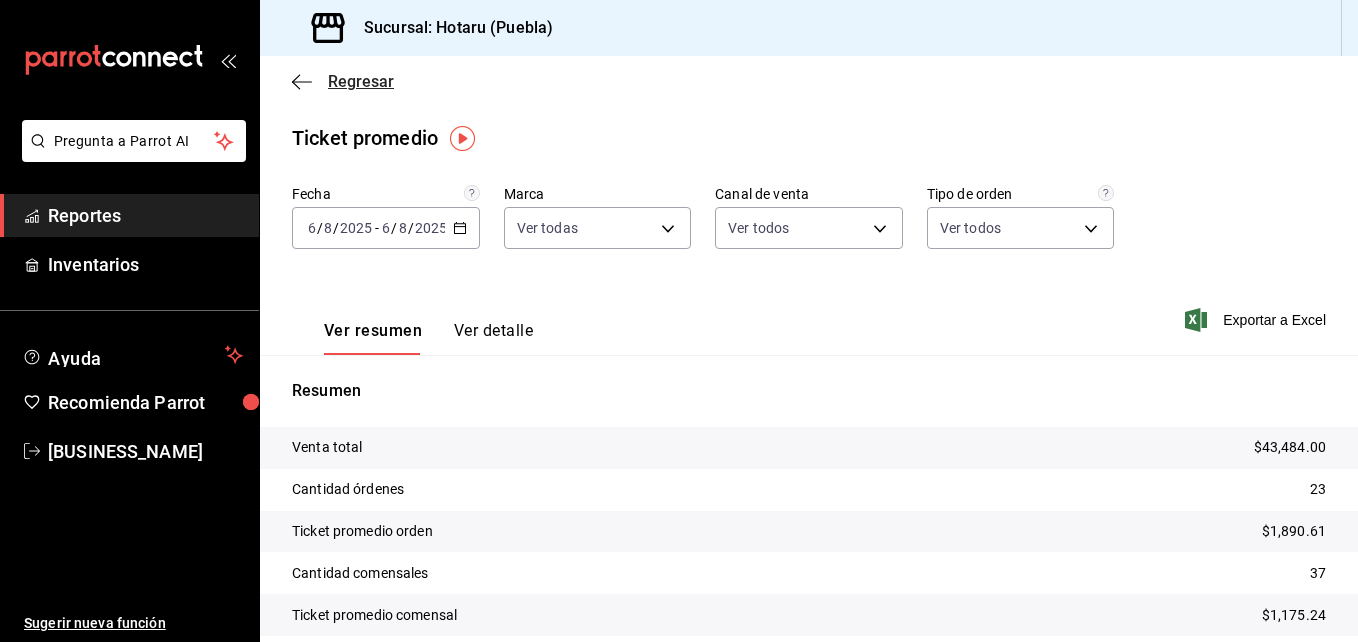 click 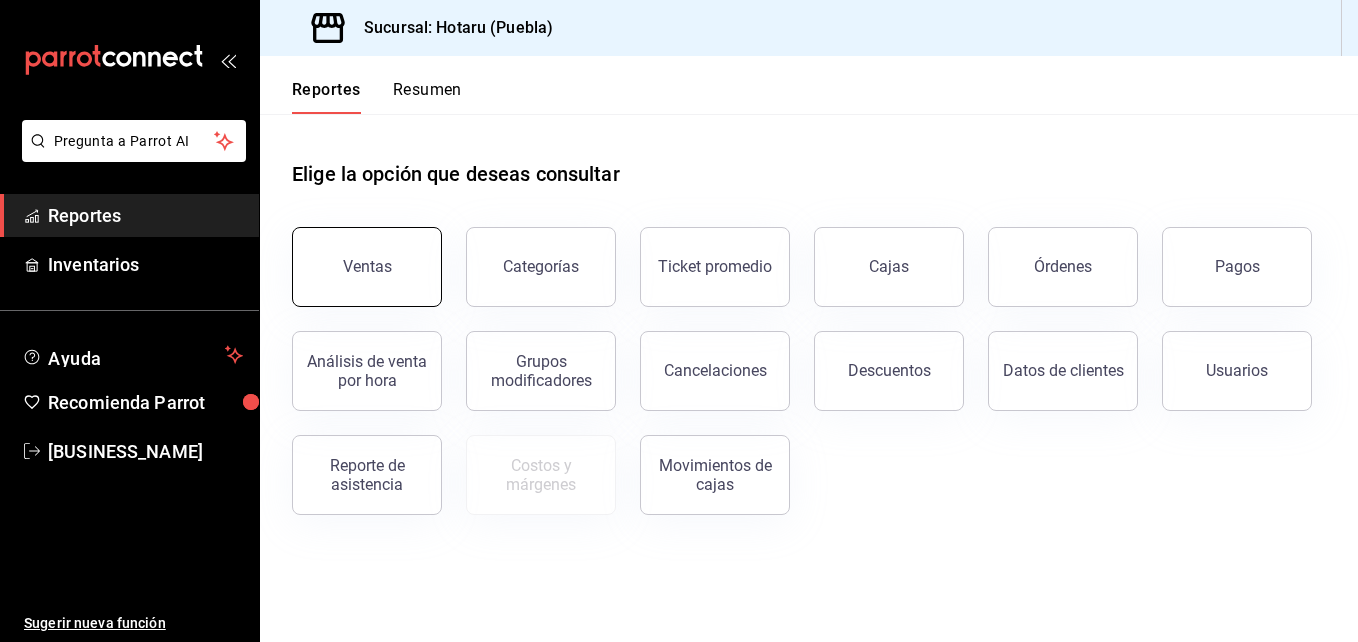 click on "Ventas" at bounding box center (367, 267) 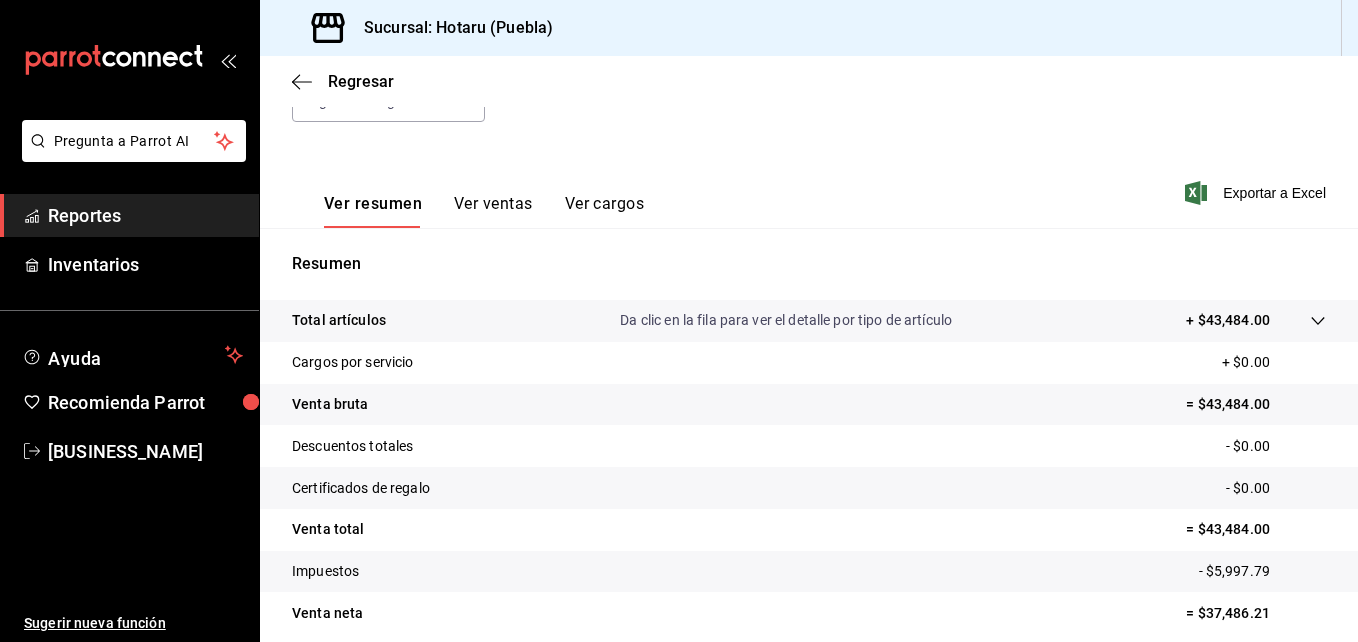 scroll, scrollTop: 300, scrollLeft: 0, axis: vertical 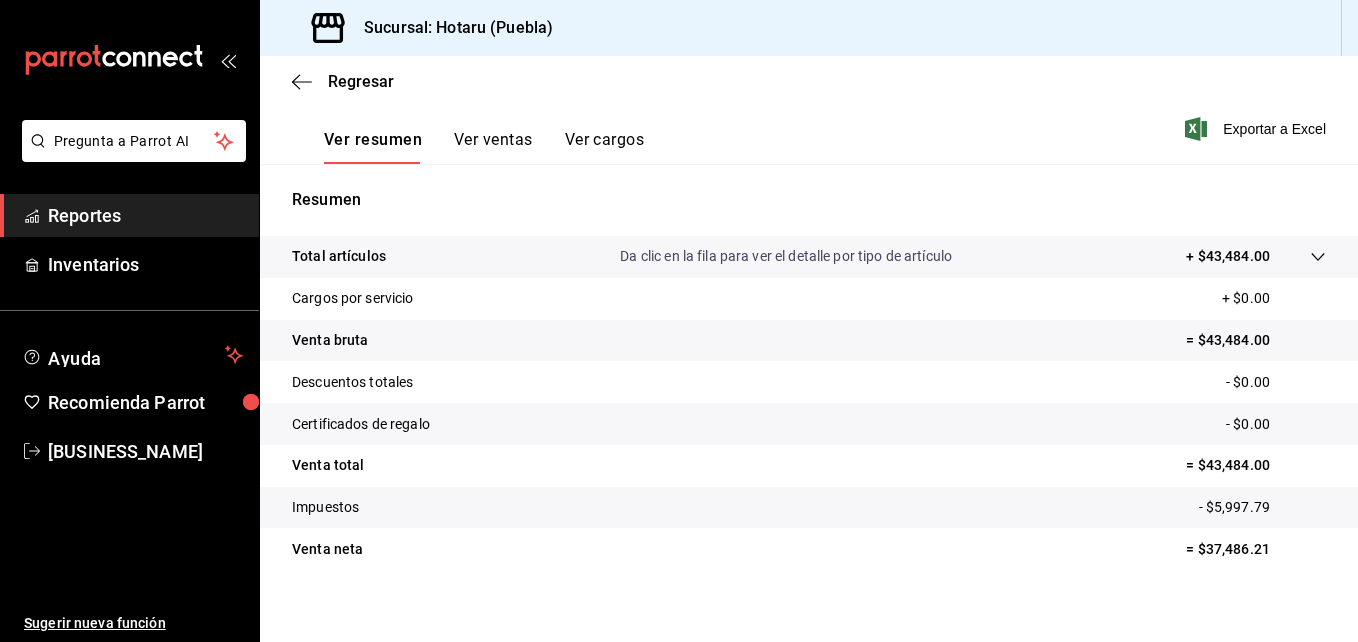 click on "Total artículos Da clic en la fila para ver el detalle por tipo de artículo + $43,484.00" at bounding box center [809, 257] 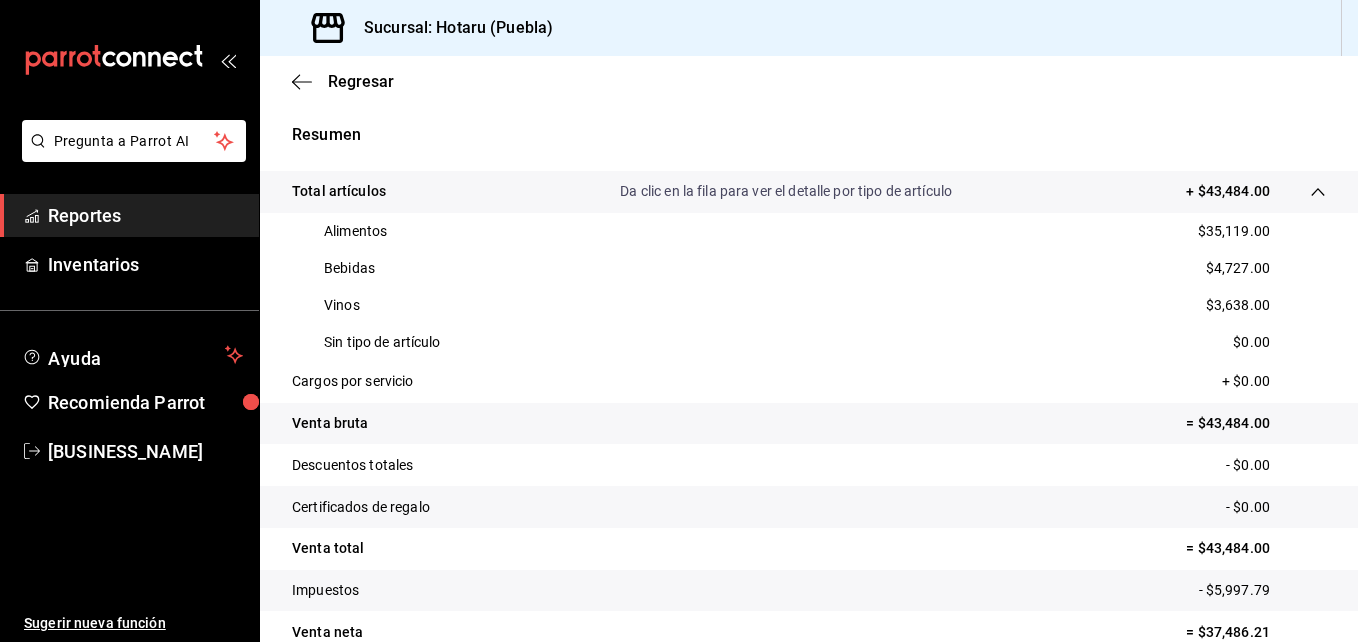 scroll, scrollTop: 400, scrollLeft: 0, axis: vertical 